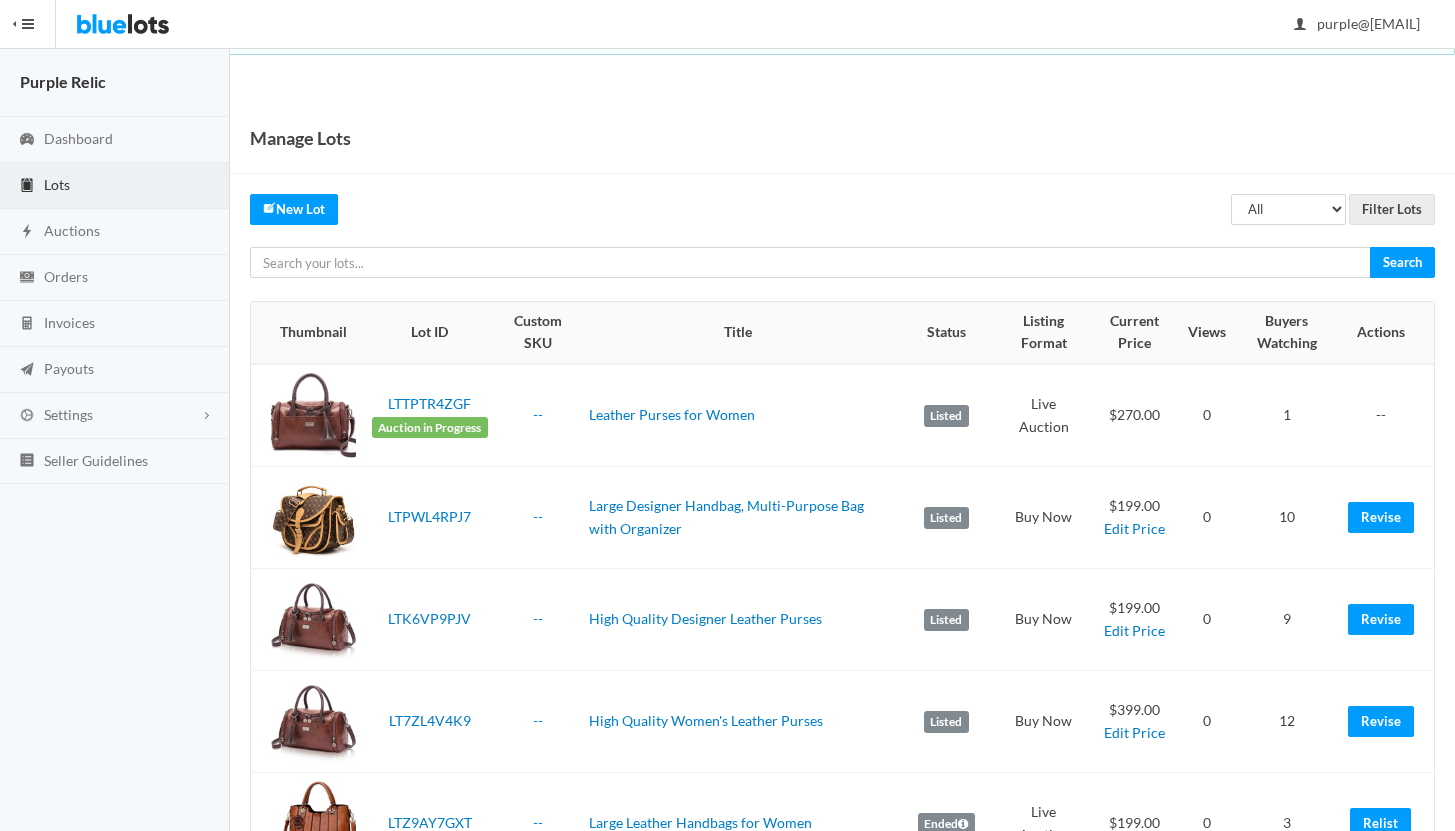 scroll, scrollTop: 0, scrollLeft: 0, axis: both 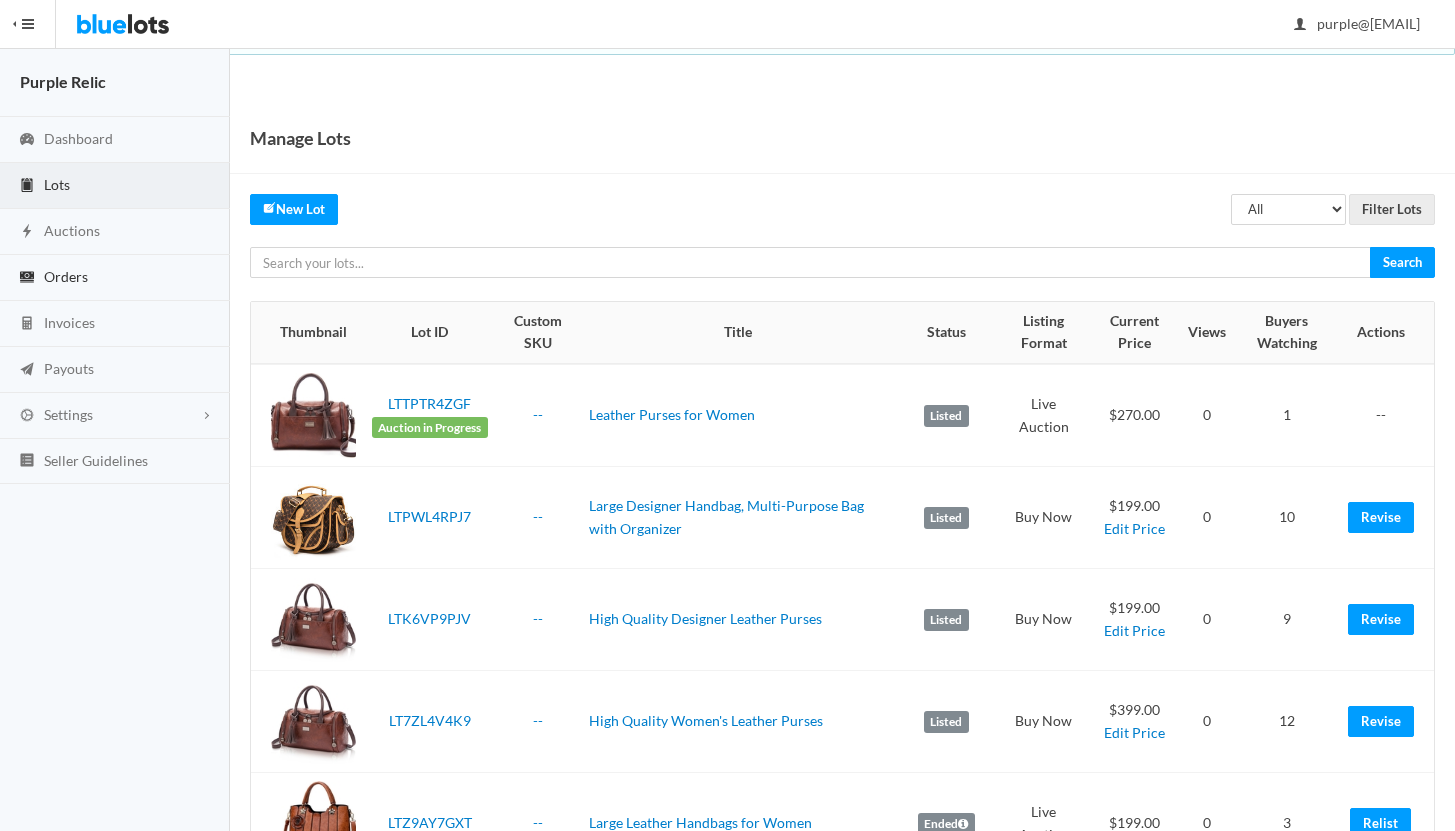 click on "Orders" at bounding box center (66, 276) 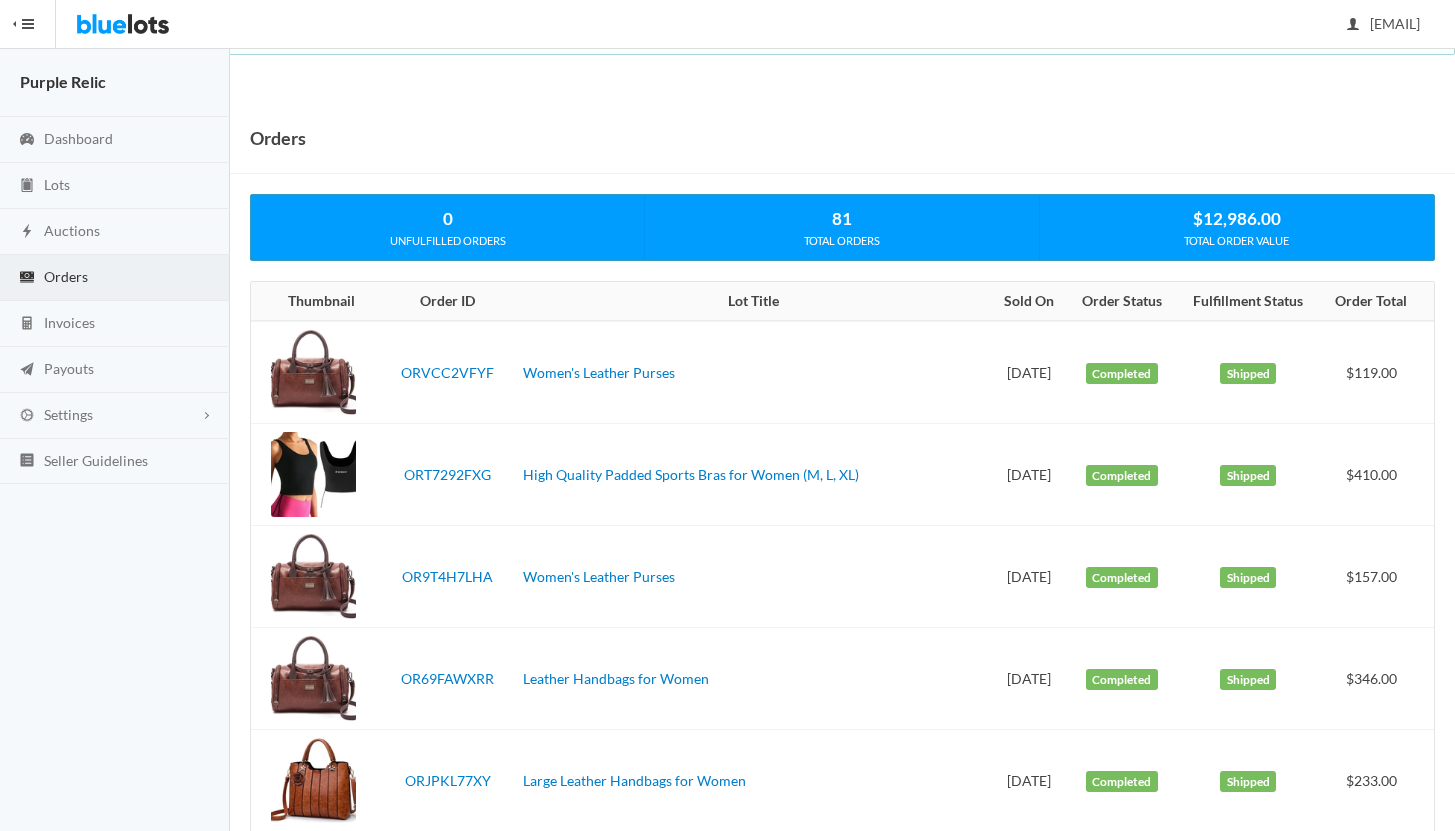 scroll, scrollTop: 0, scrollLeft: 0, axis: both 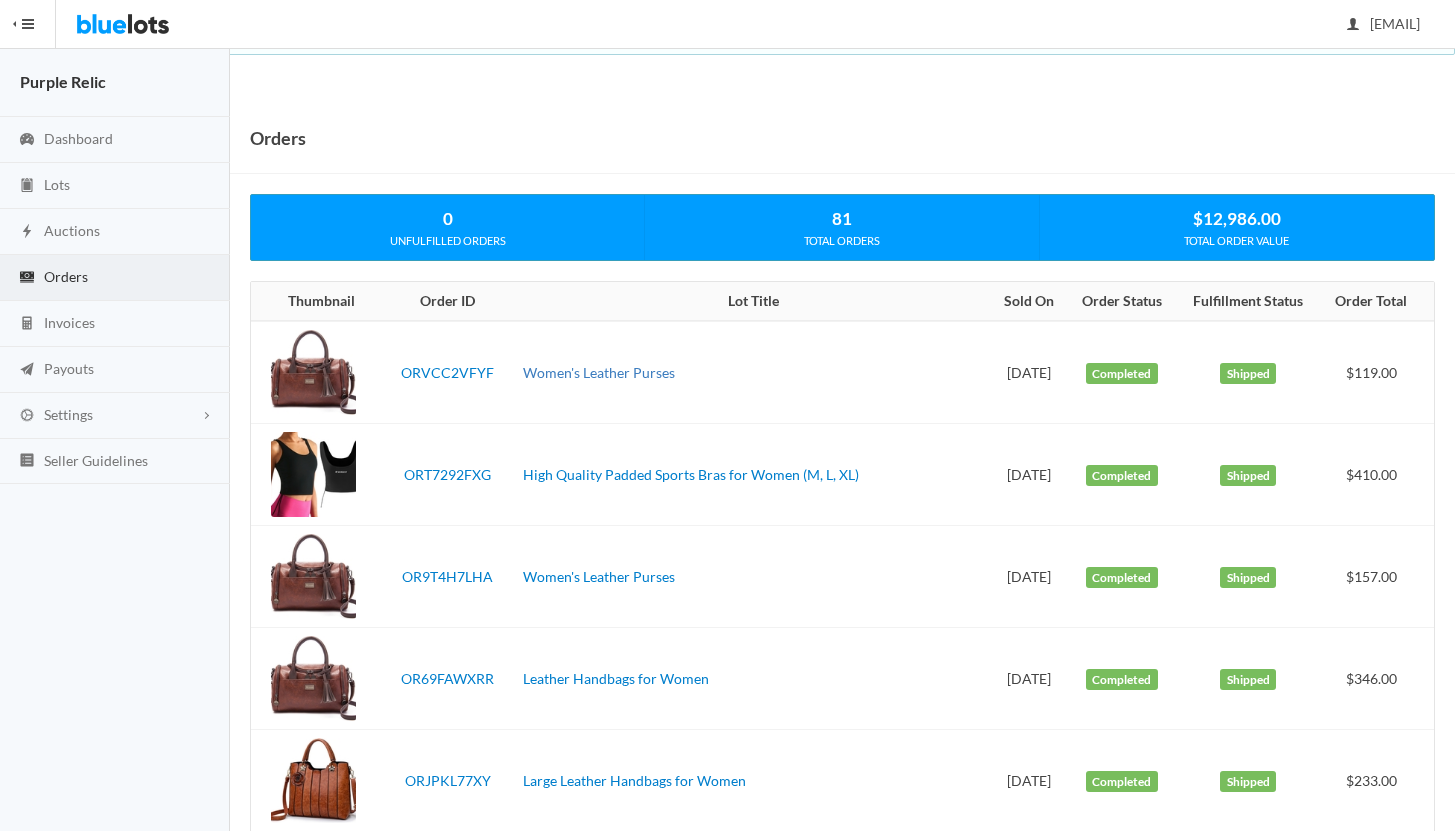 click on "Women's Leather Purses" at bounding box center [599, 372] 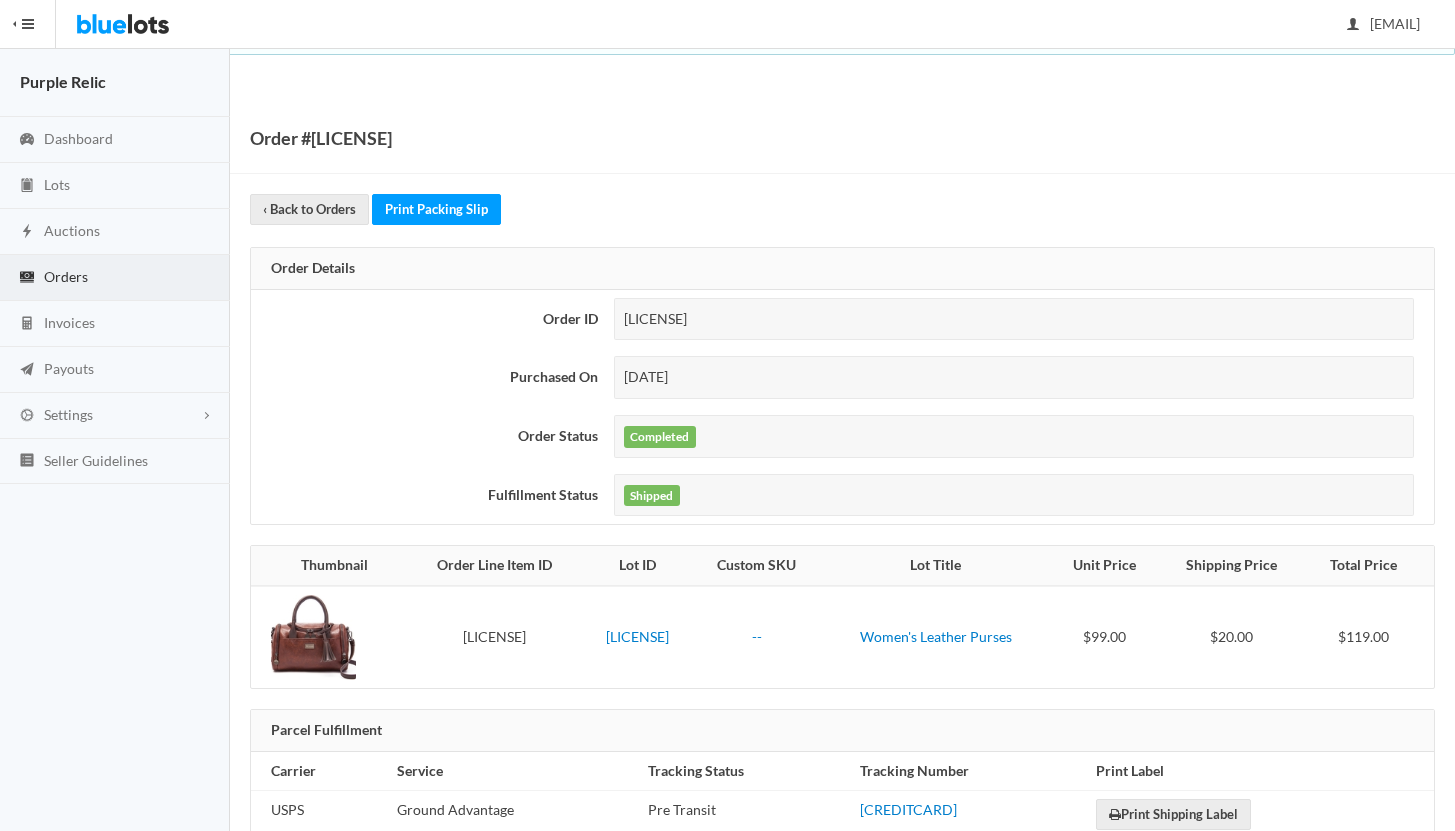 scroll, scrollTop: 0, scrollLeft: 0, axis: both 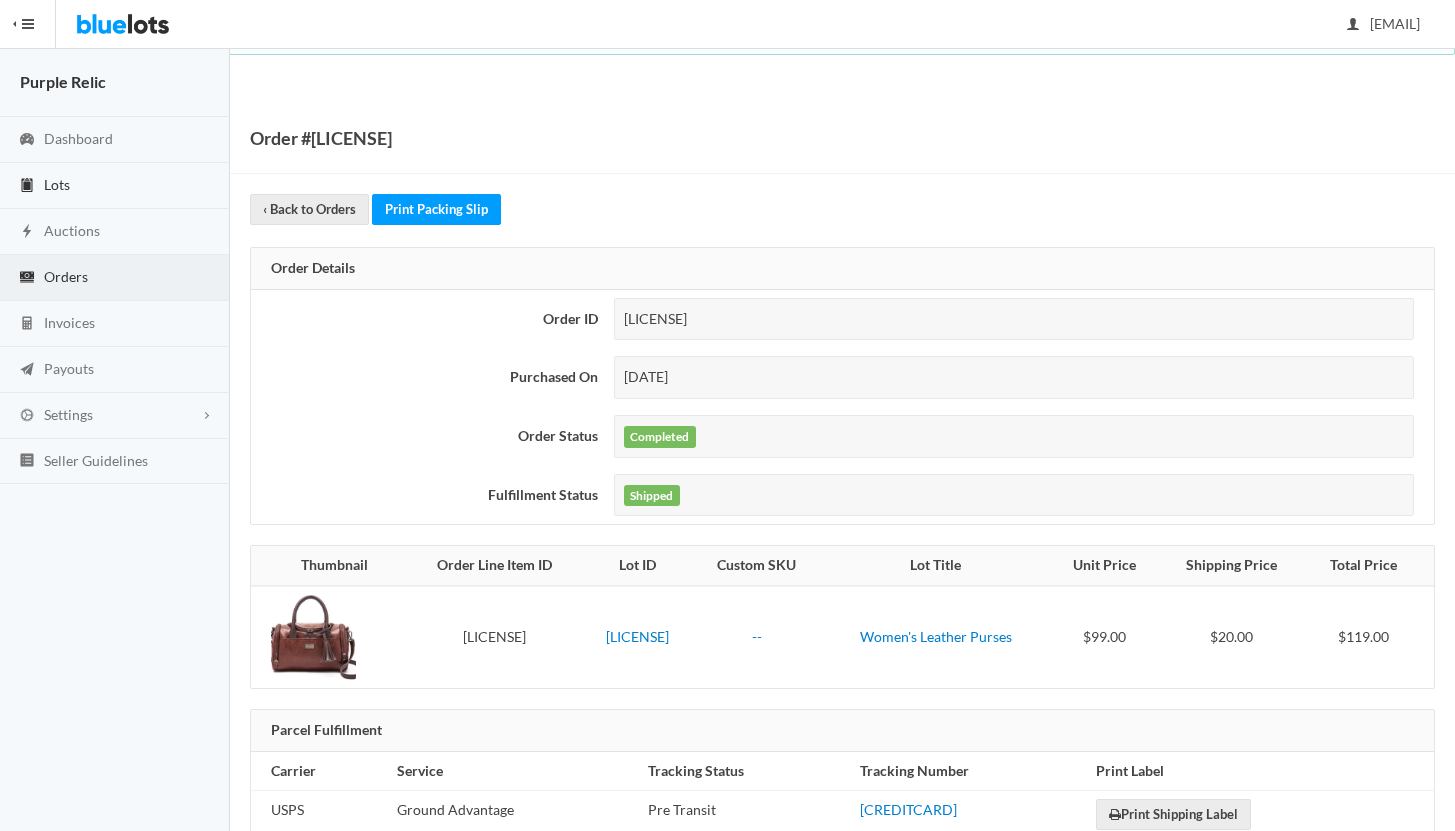 click on "Lots" at bounding box center (57, 184) 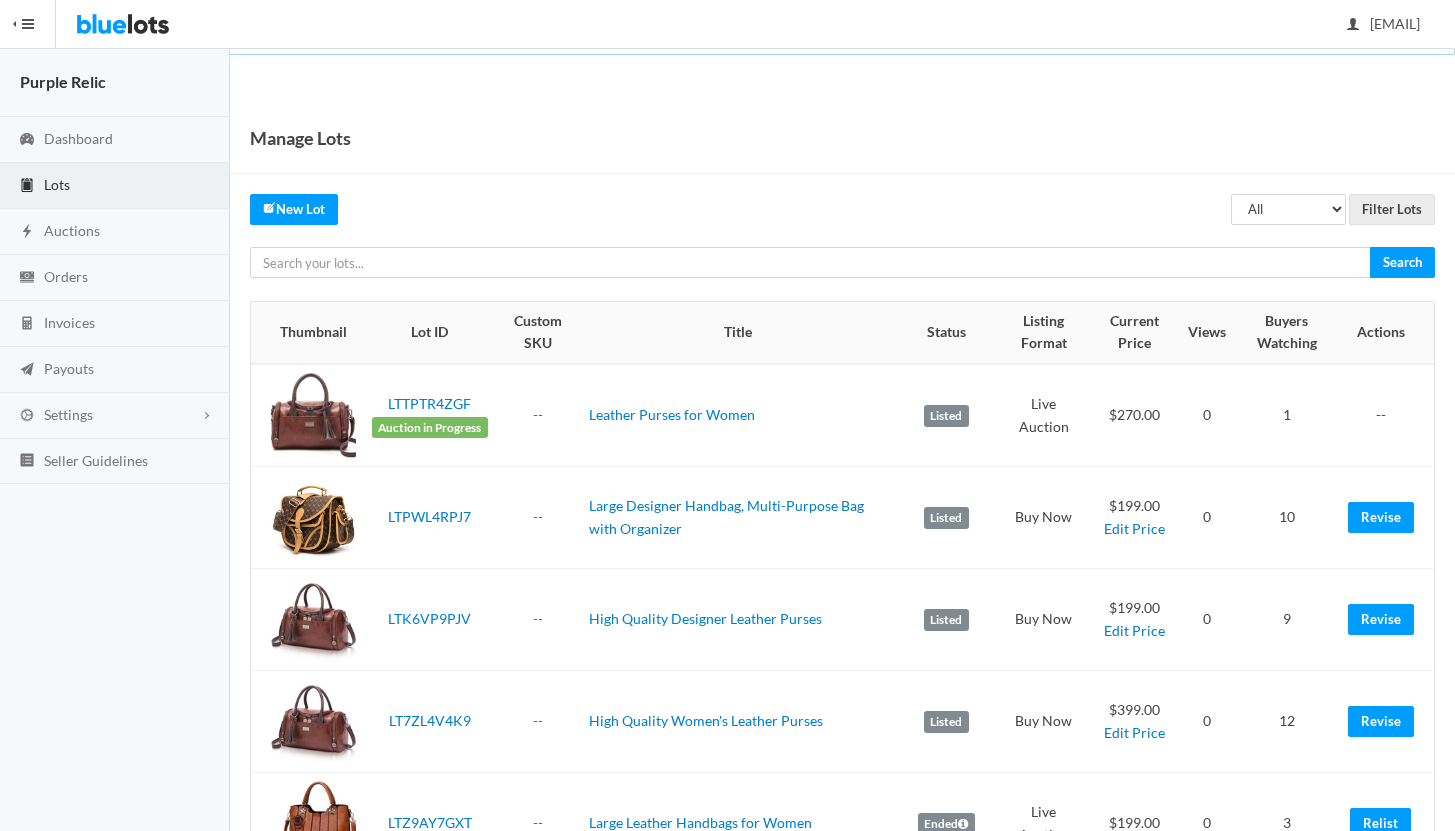 scroll, scrollTop: 3162, scrollLeft: 0, axis: vertical 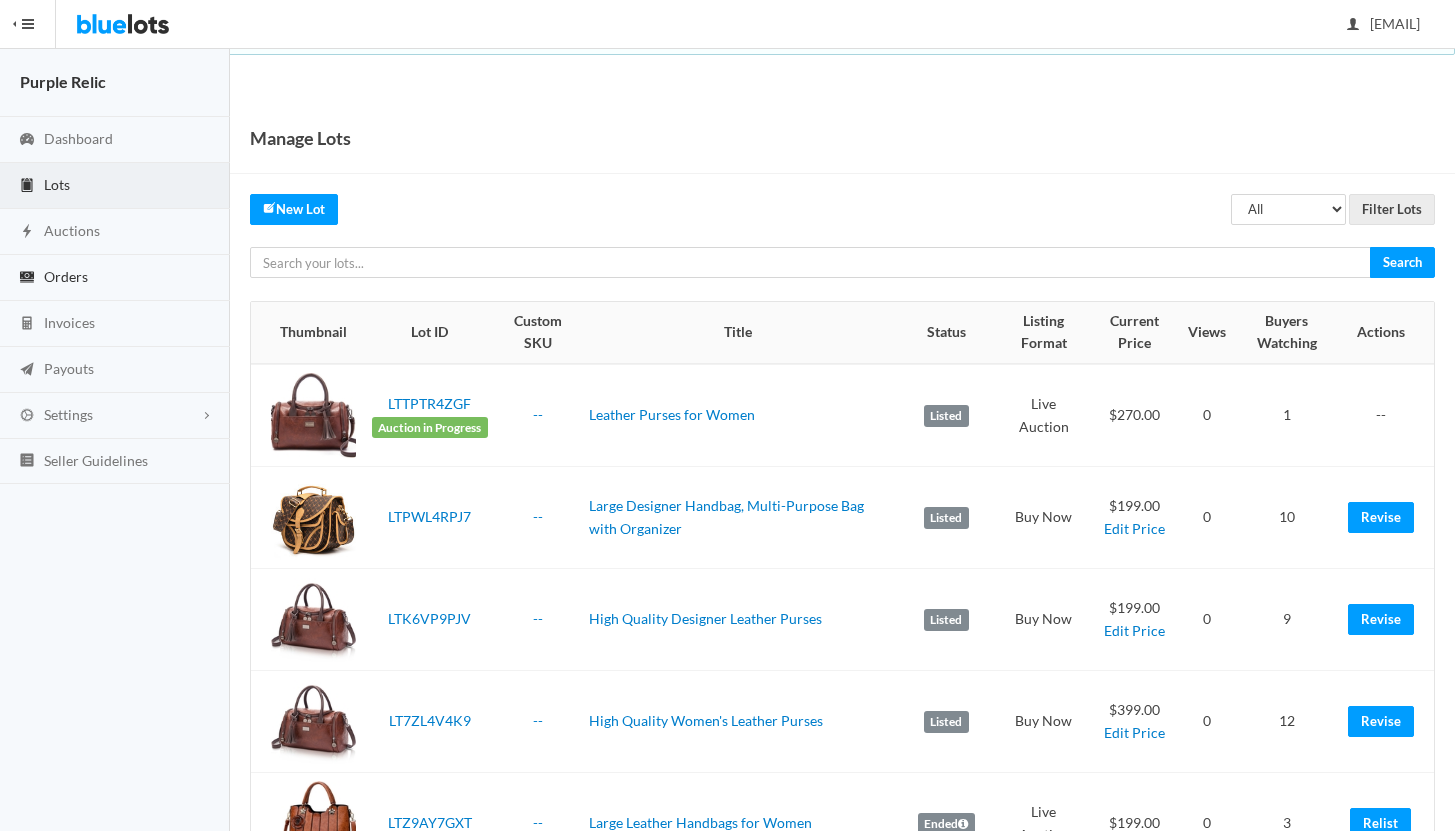 click on "Orders" at bounding box center (66, 276) 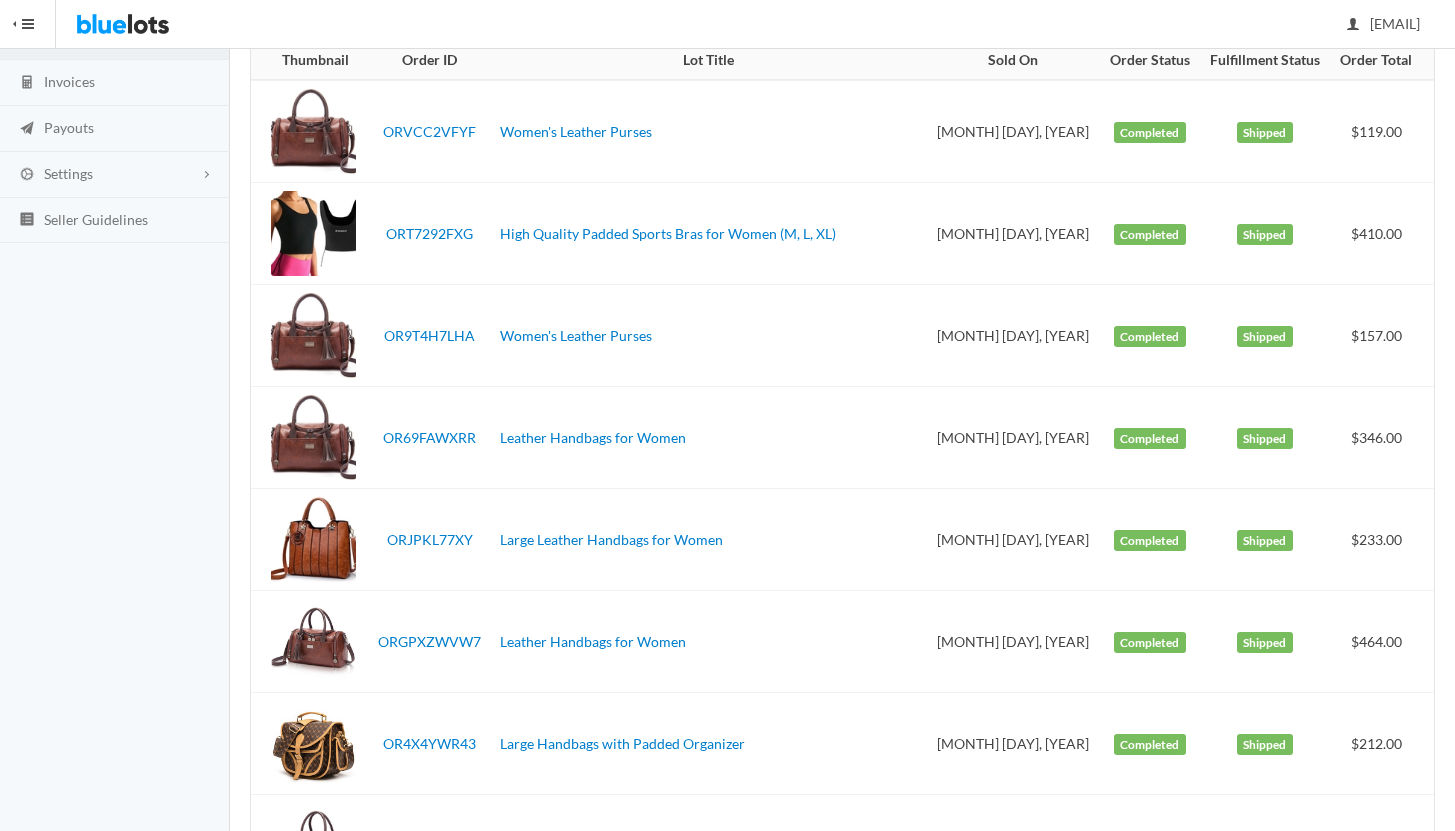 scroll, scrollTop: 0, scrollLeft: 0, axis: both 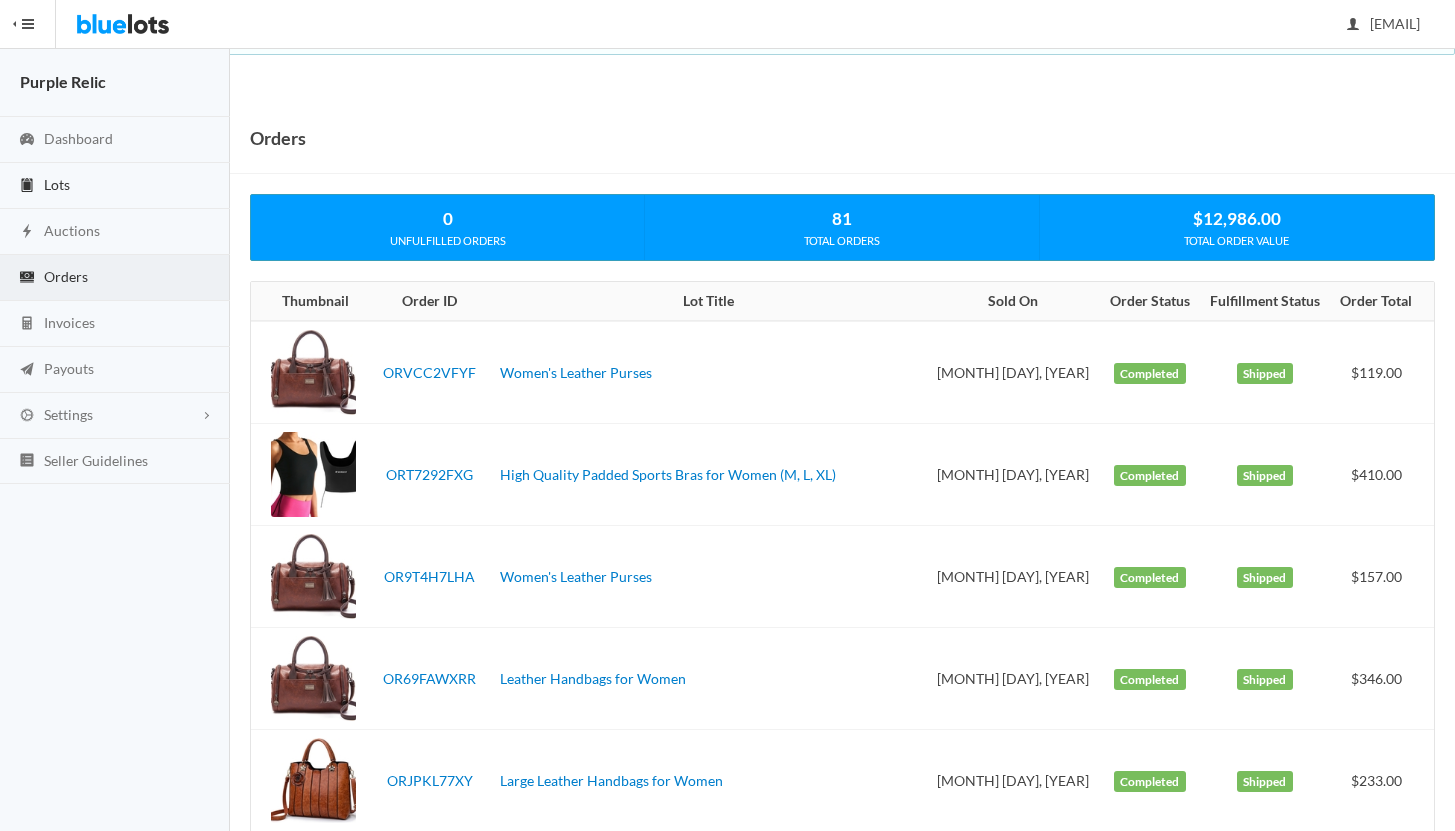 click on "Lots" at bounding box center [57, 184] 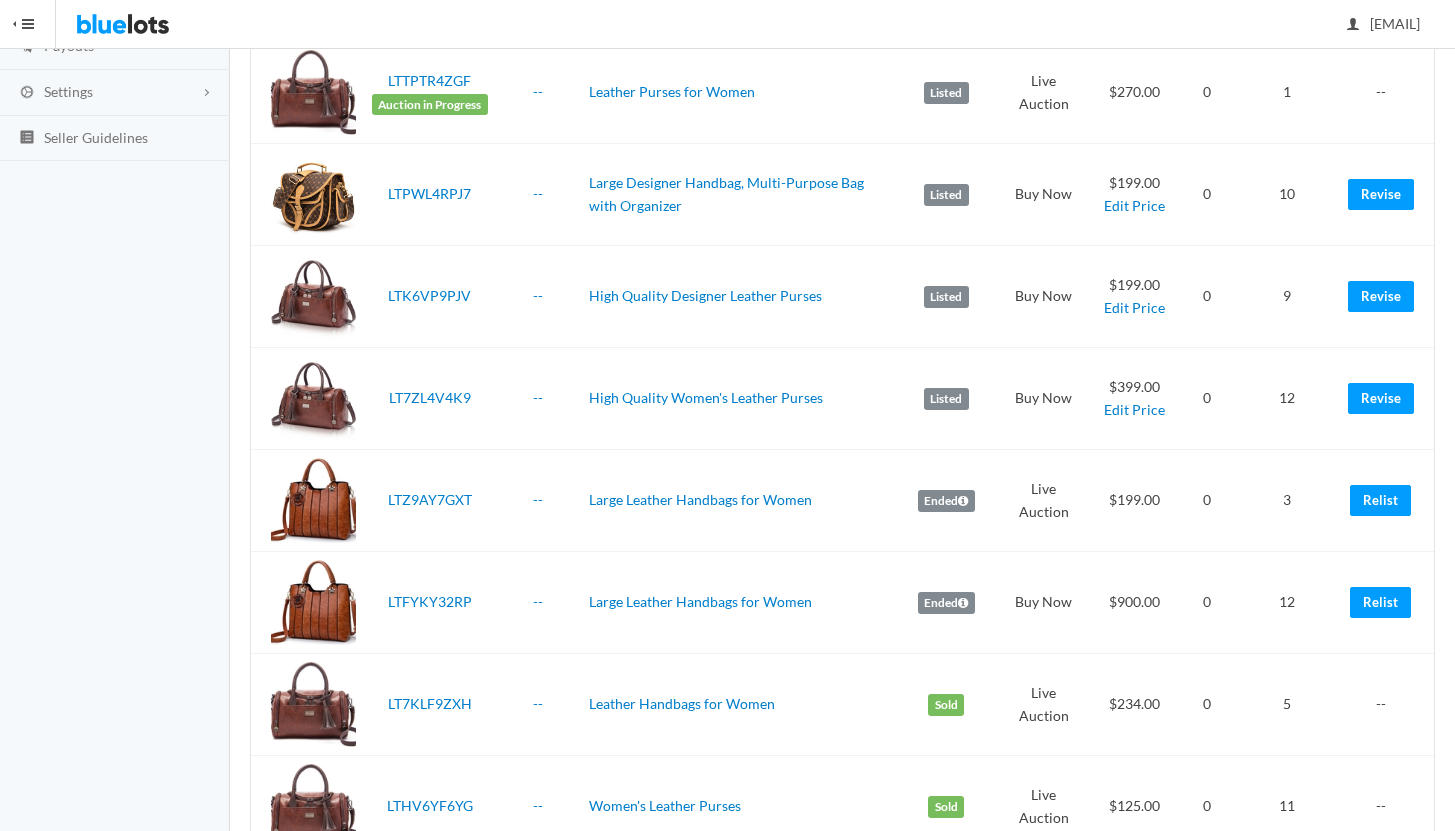 scroll, scrollTop: 2550, scrollLeft: 0, axis: vertical 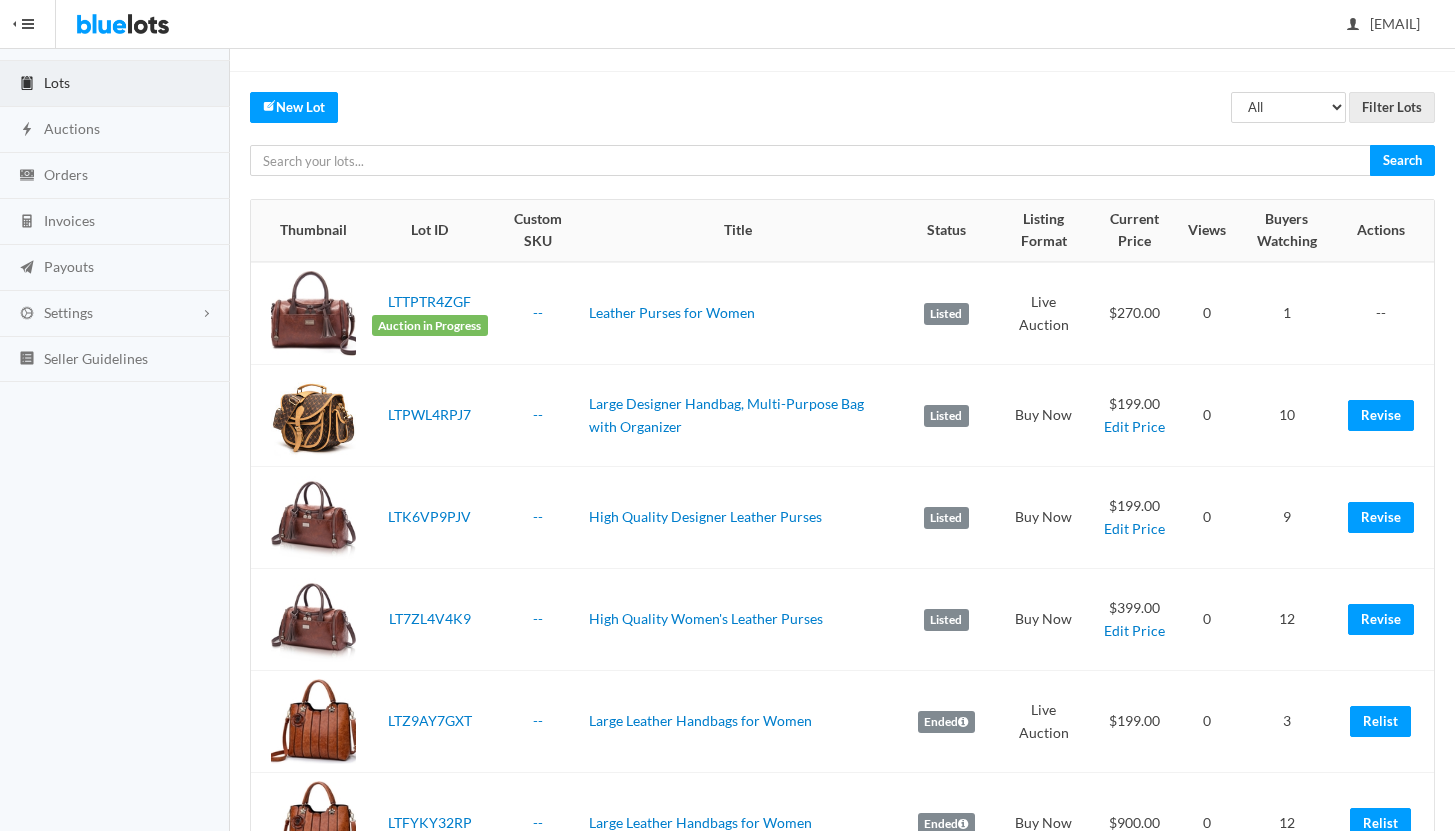 click on "Manage Lots
All Draft
Unreviewed
Rejected
Scheduled
Listed
Sold
Ended
Filter Lots
New Lot
Search
Thumbnail
Lot ID
Custom SKU
Title
Status
Listing Format
Current Price
Views
Buyers Watching
Actions
LTTPTR4ZGF
Auction in Progress
--
Leather Purses for Women
Listed
Live Auction
$270.00
0
1
--
LTPWL4RPJ7 --" at bounding box center (842, 2745) 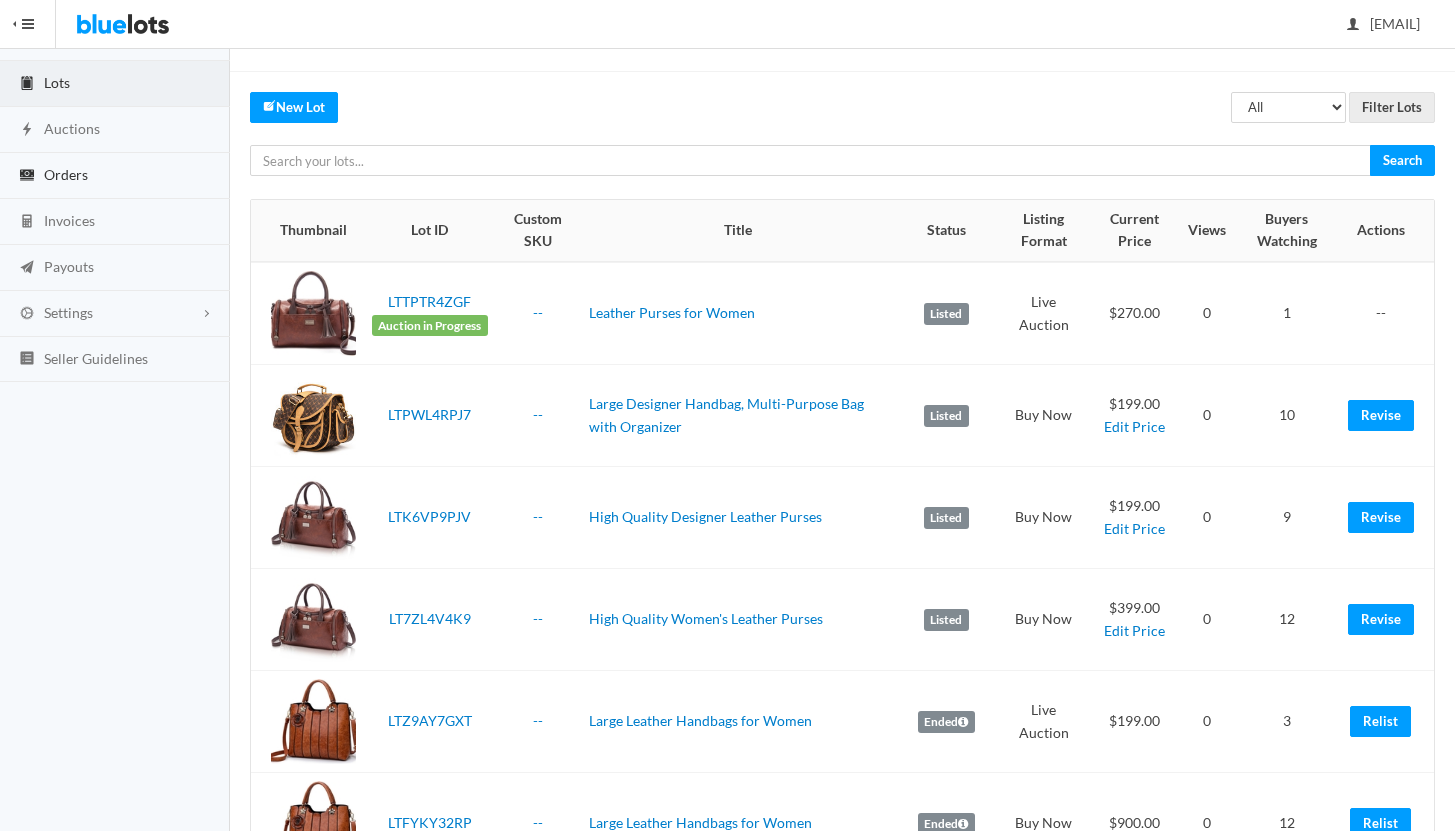 click on "Orders" at bounding box center [66, 174] 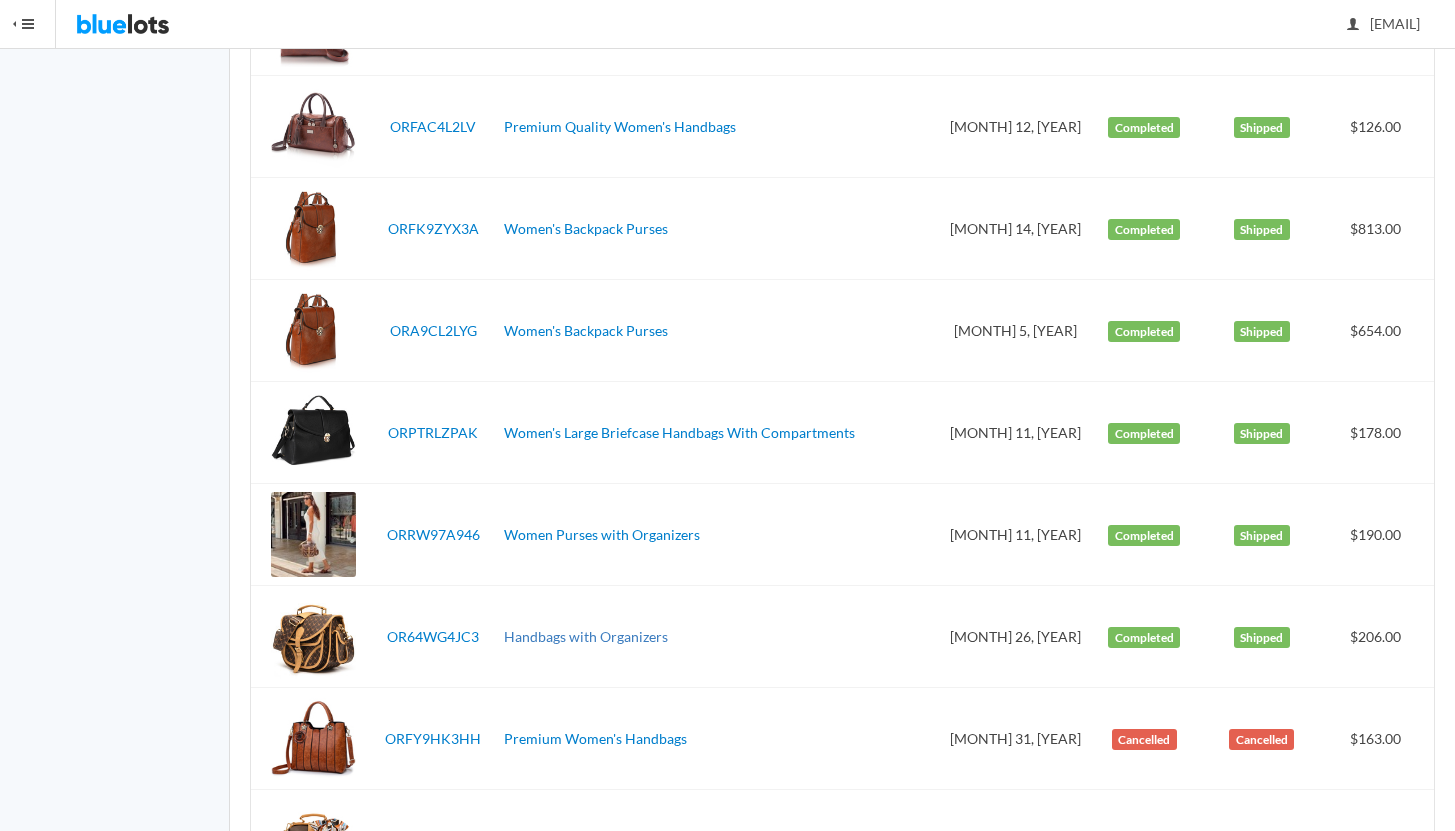 scroll, scrollTop: 1879, scrollLeft: 0, axis: vertical 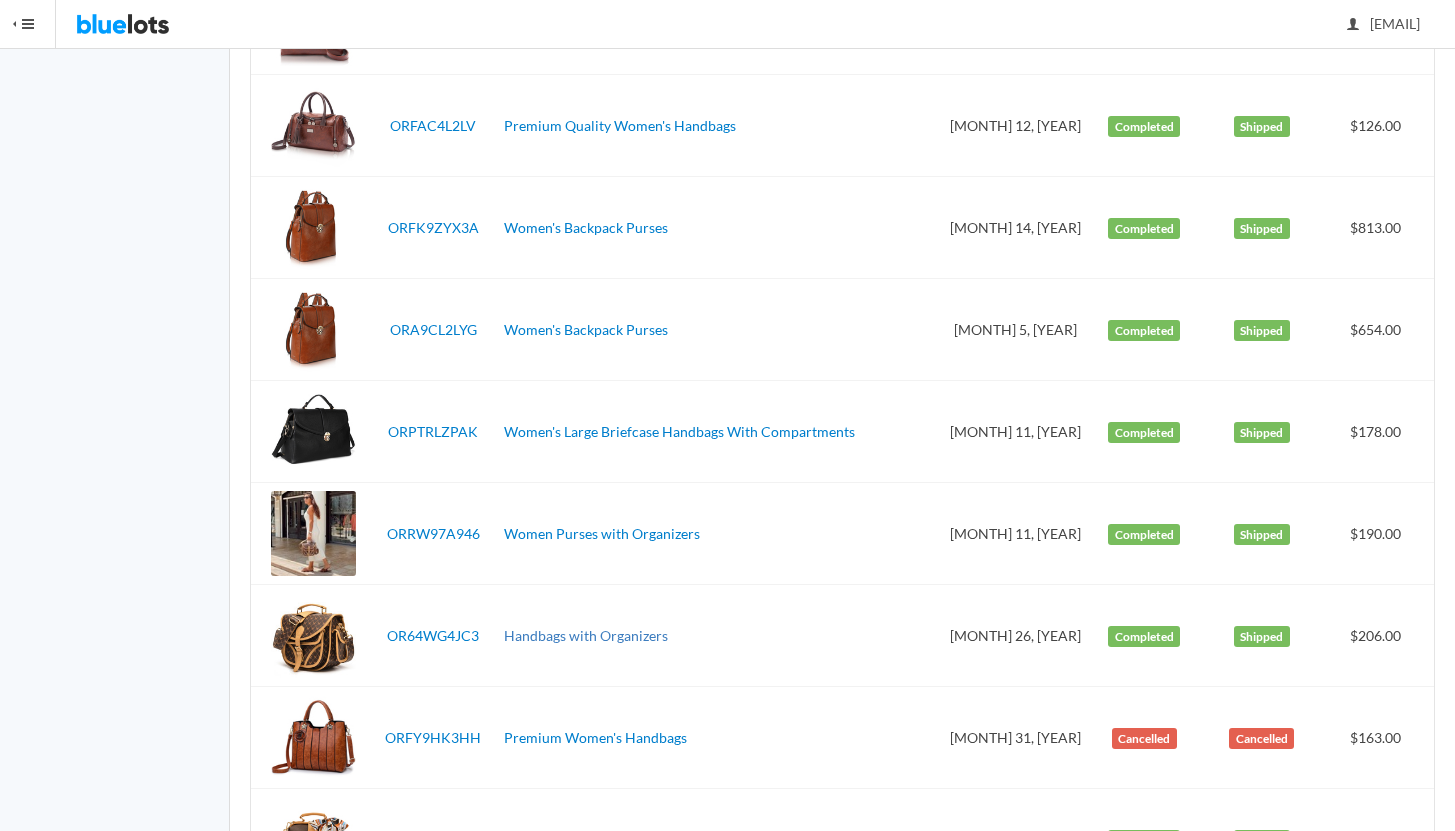 click on "Handbags with Organizers" at bounding box center [586, 635] 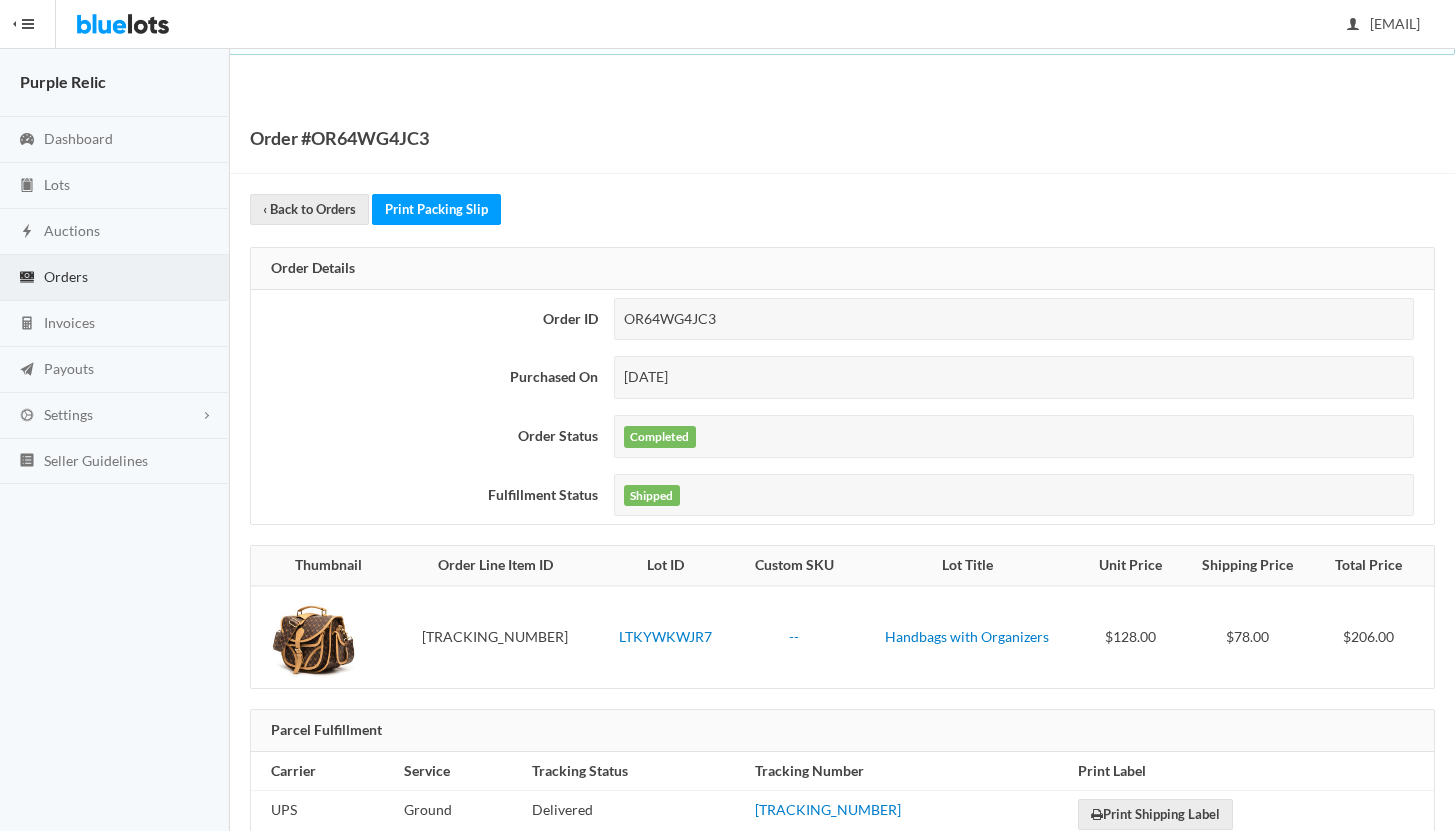 scroll, scrollTop: 49, scrollLeft: 0, axis: vertical 